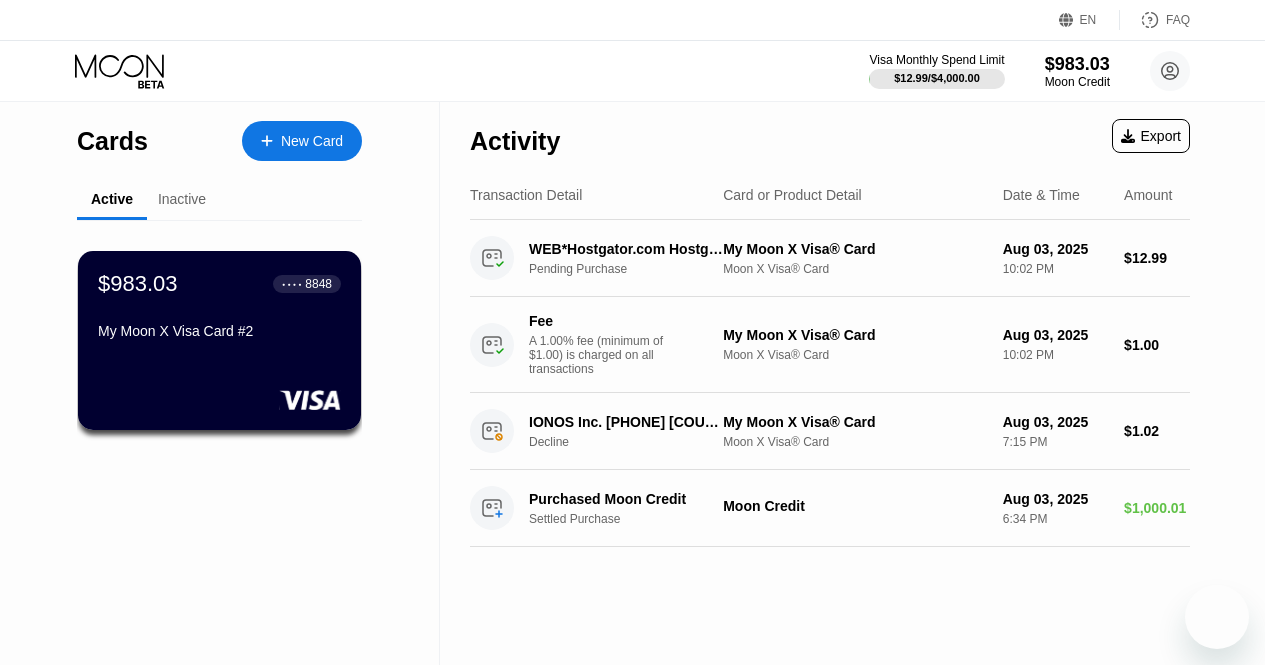 scroll, scrollTop: 0, scrollLeft: 0, axis: both 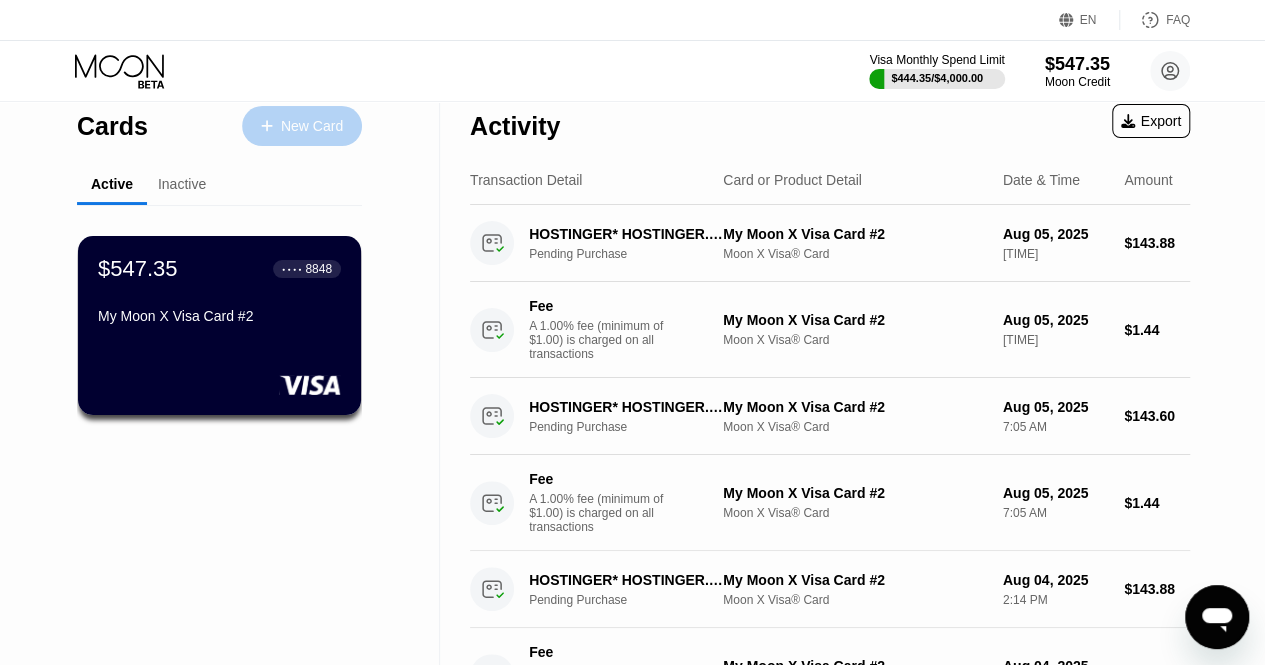 click on "New Card" at bounding box center (312, 126) 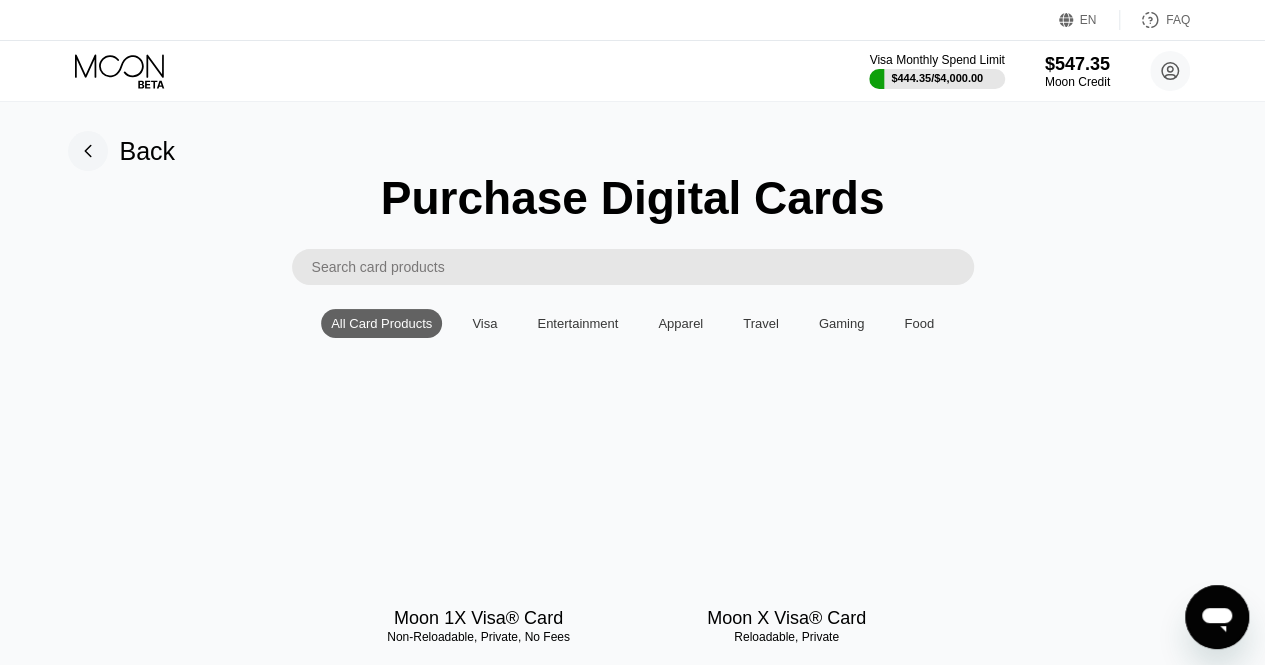 scroll, scrollTop: 0, scrollLeft: 0, axis: both 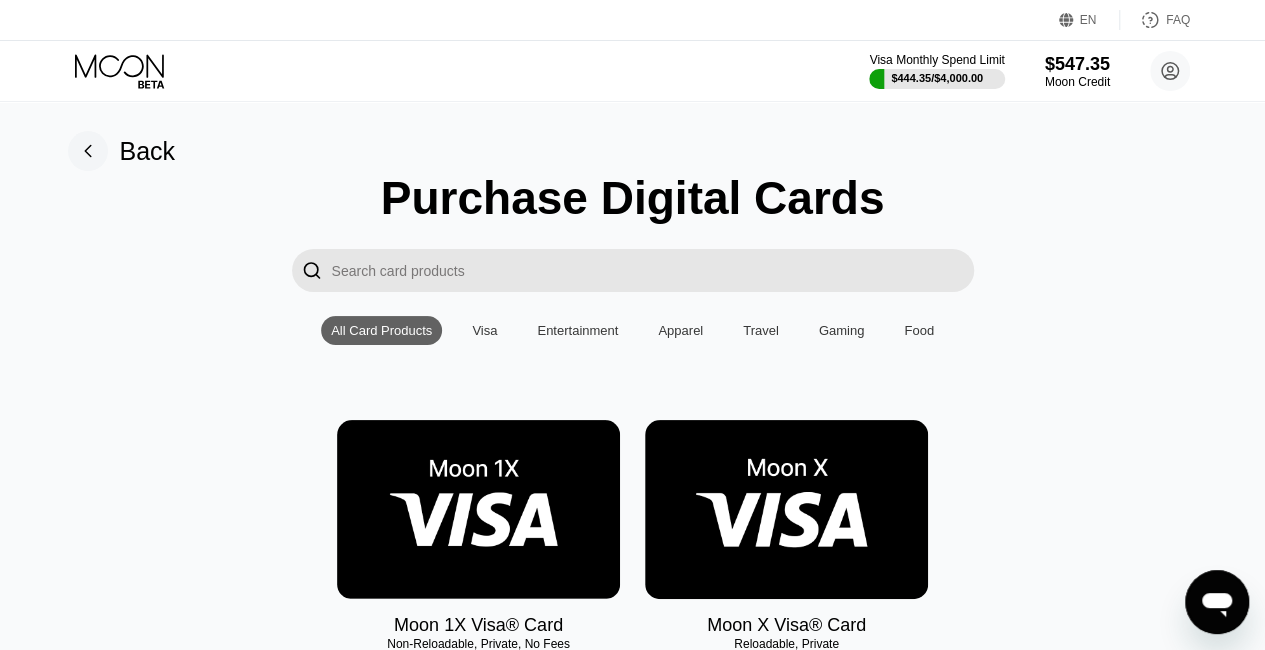 click at bounding box center [786, 509] 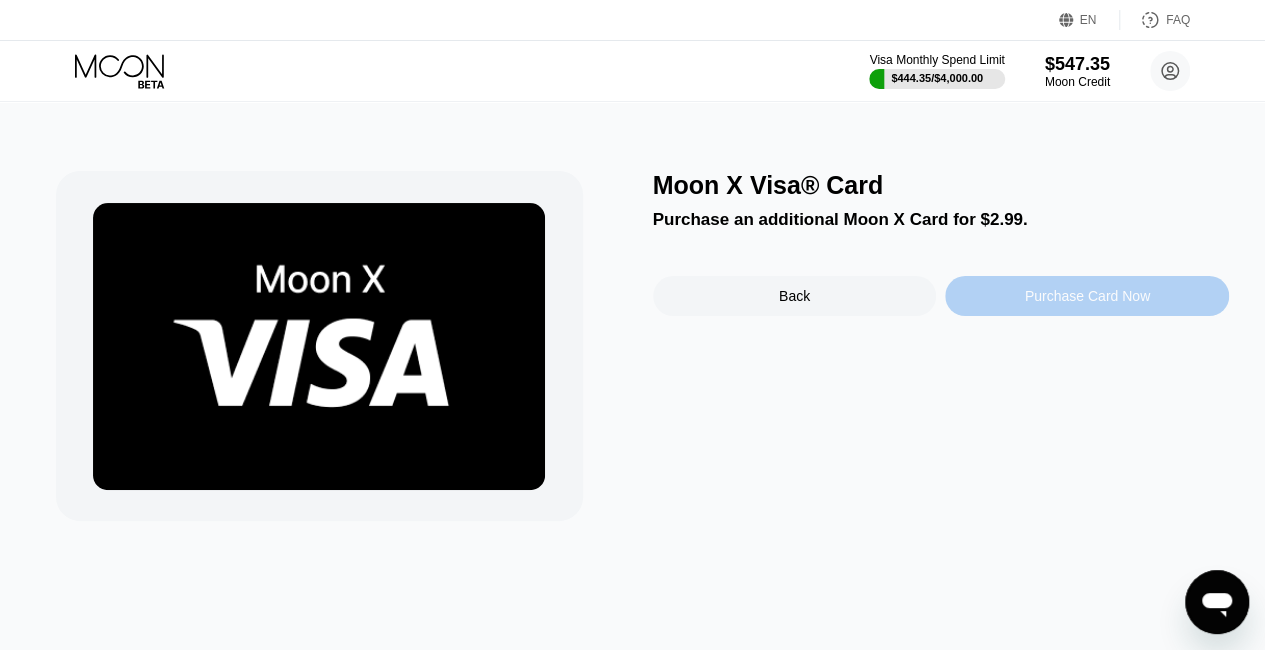 click on "Purchase Card Now" at bounding box center (1087, 296) 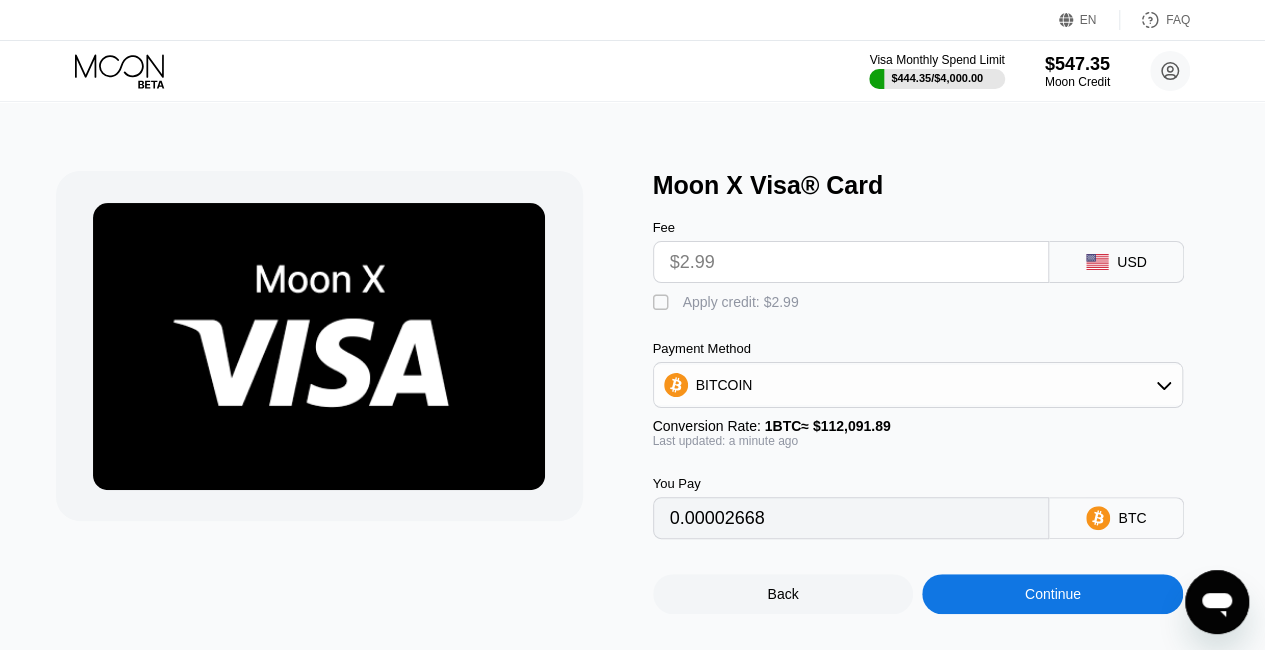 click 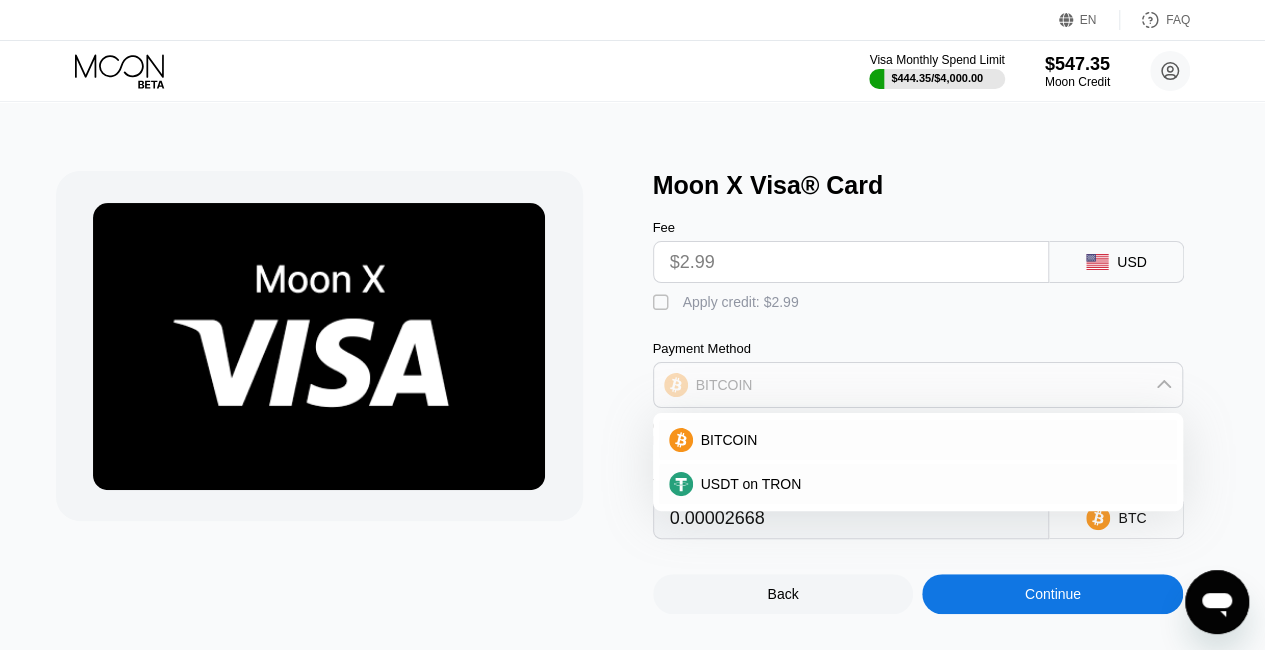 click 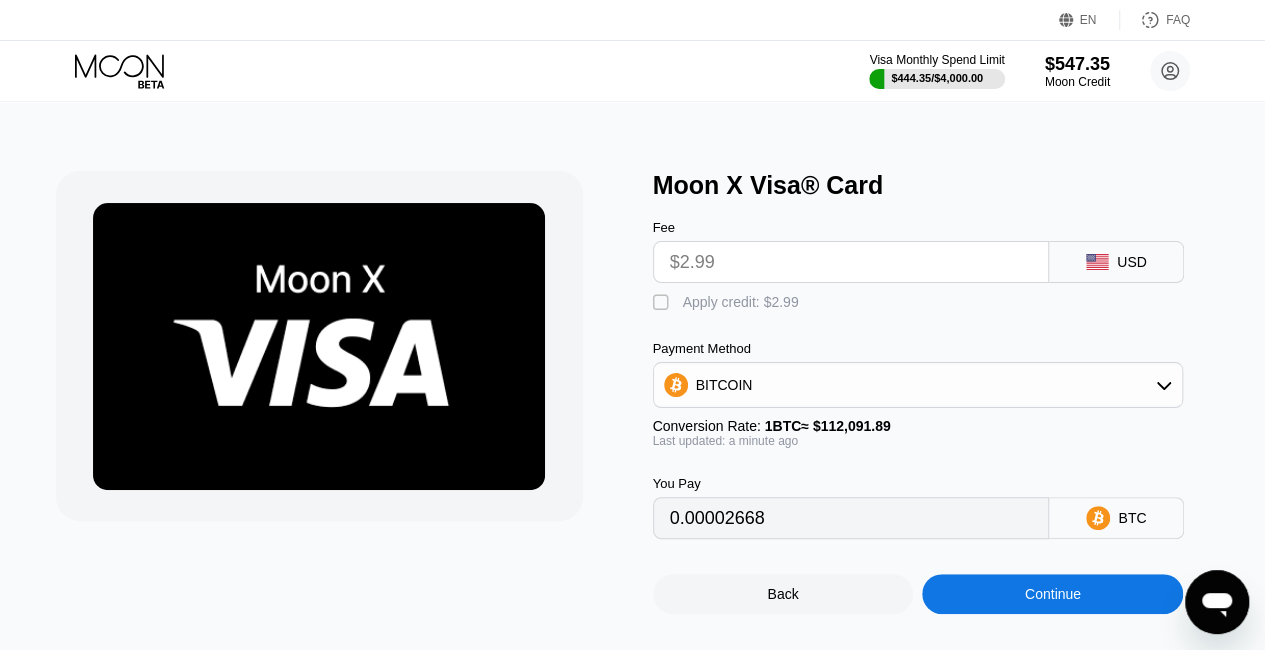 click on "" at bounding box center [663, 303] 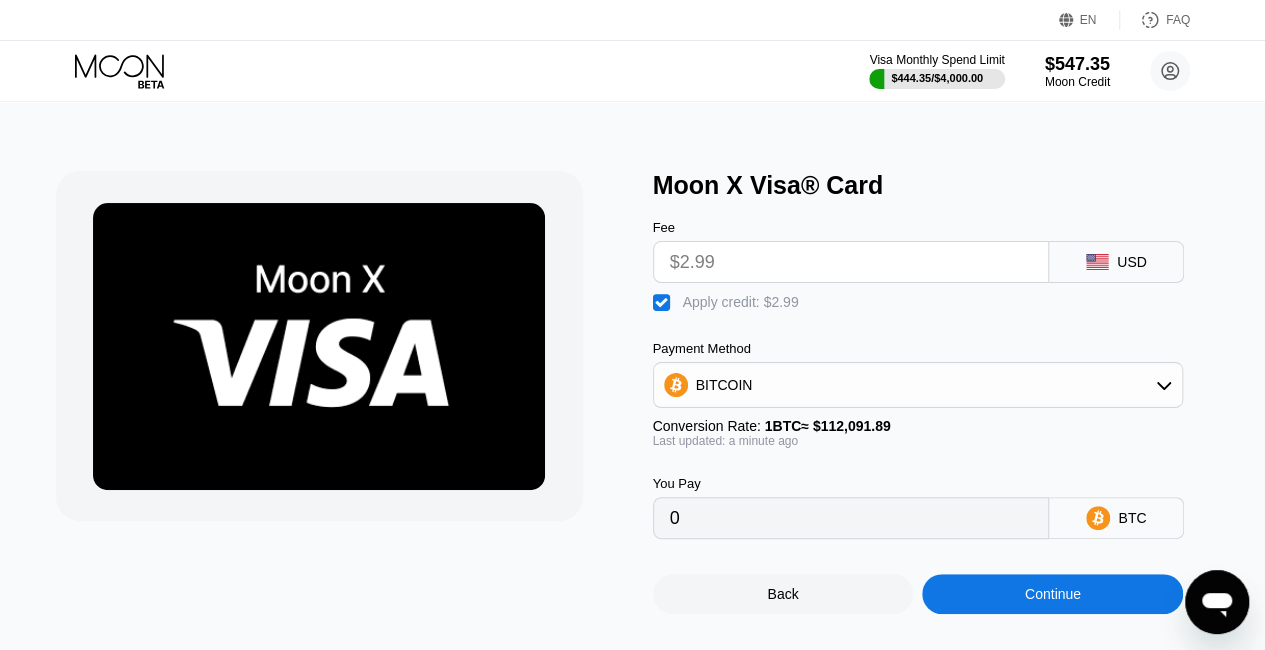 click on "Continue" at bounding box center [1052, 594] 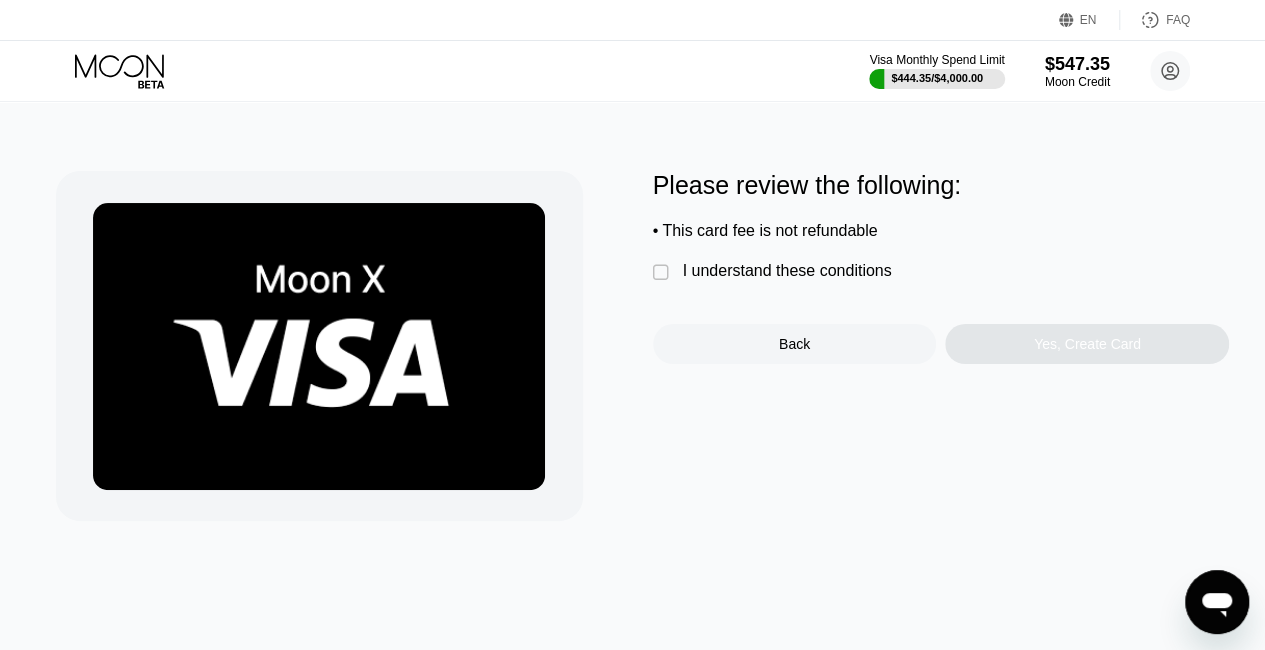 click on " I understand these conditions" at bounding box center (777, 272) 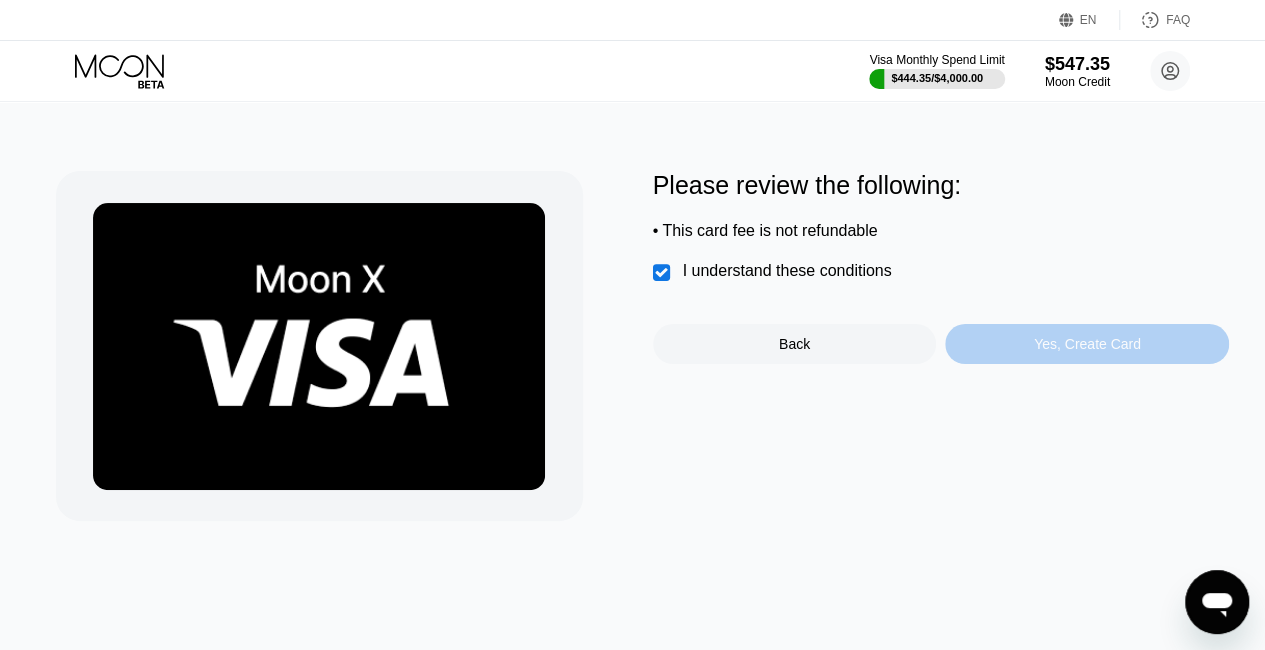 click on "Yes, Create Card" at bounding box center [1087, 344] 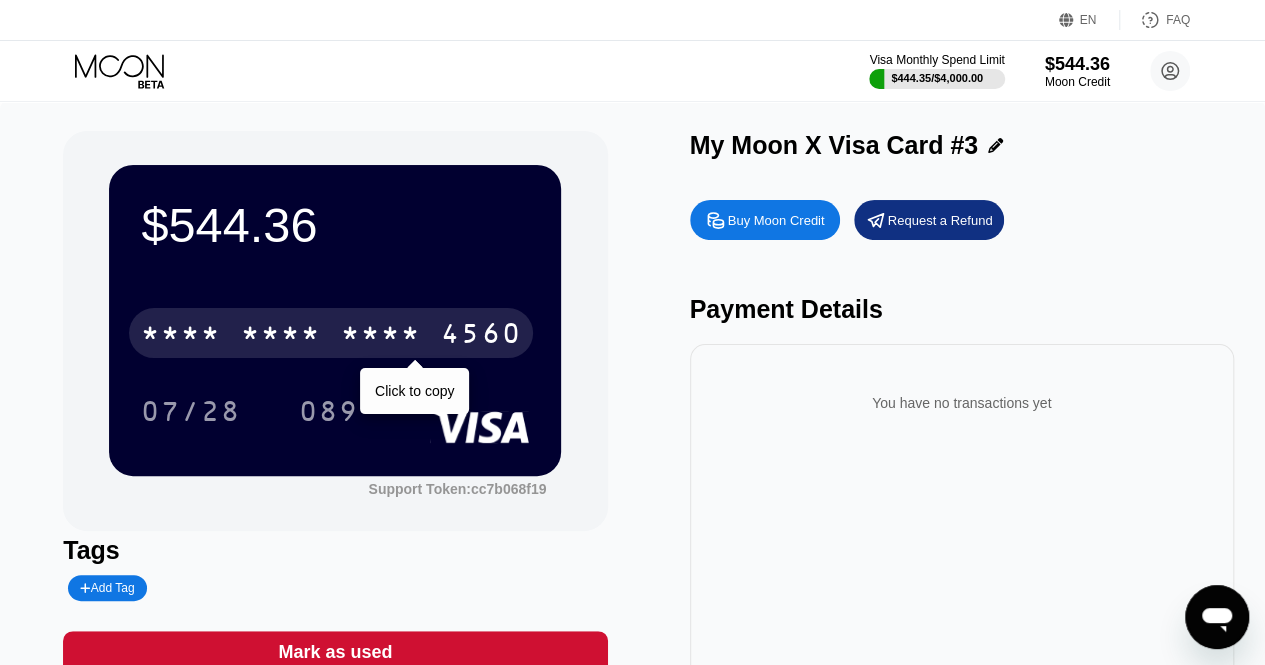click on "* * * *" at bounding box center [381, 336] 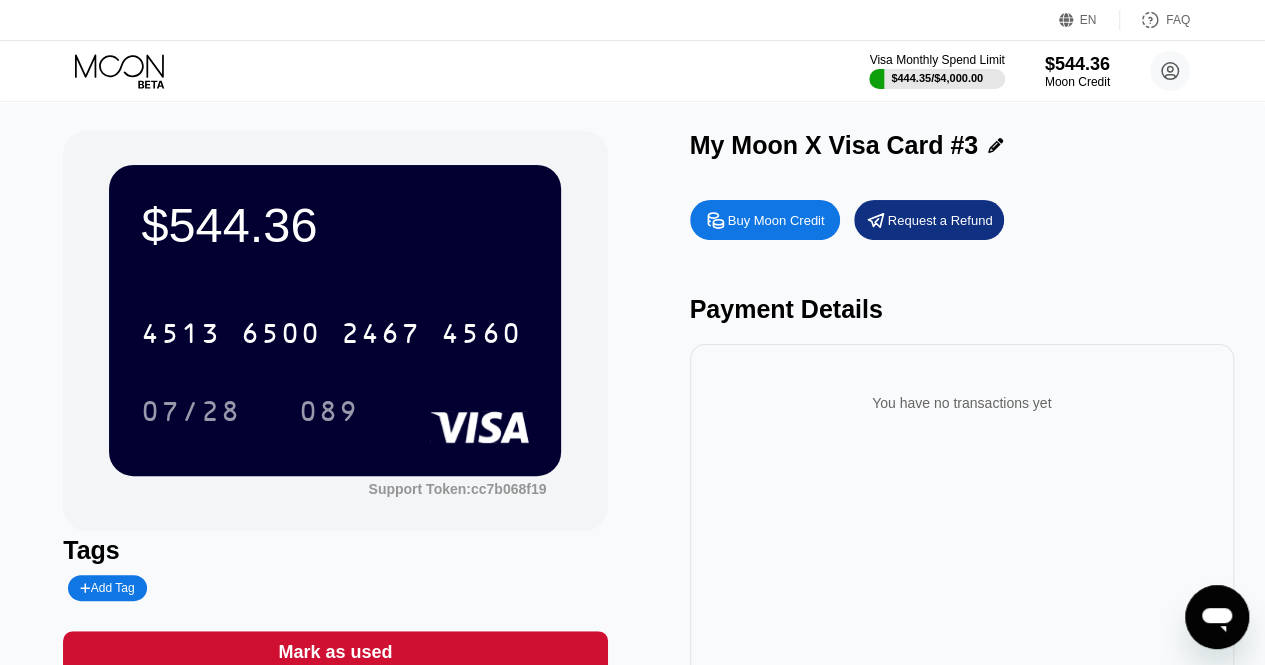 click on "Tags  Add Tag" at bounding box center (335, 568) 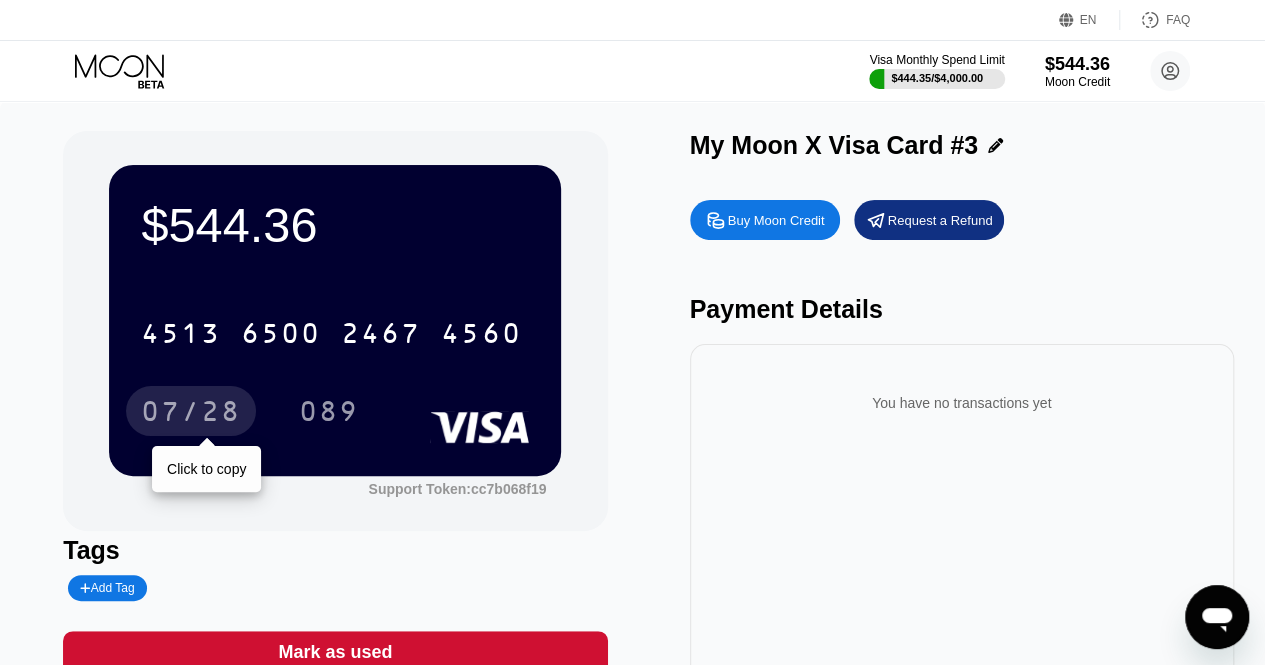 click on "07/28" at bounding box center (191, 414) 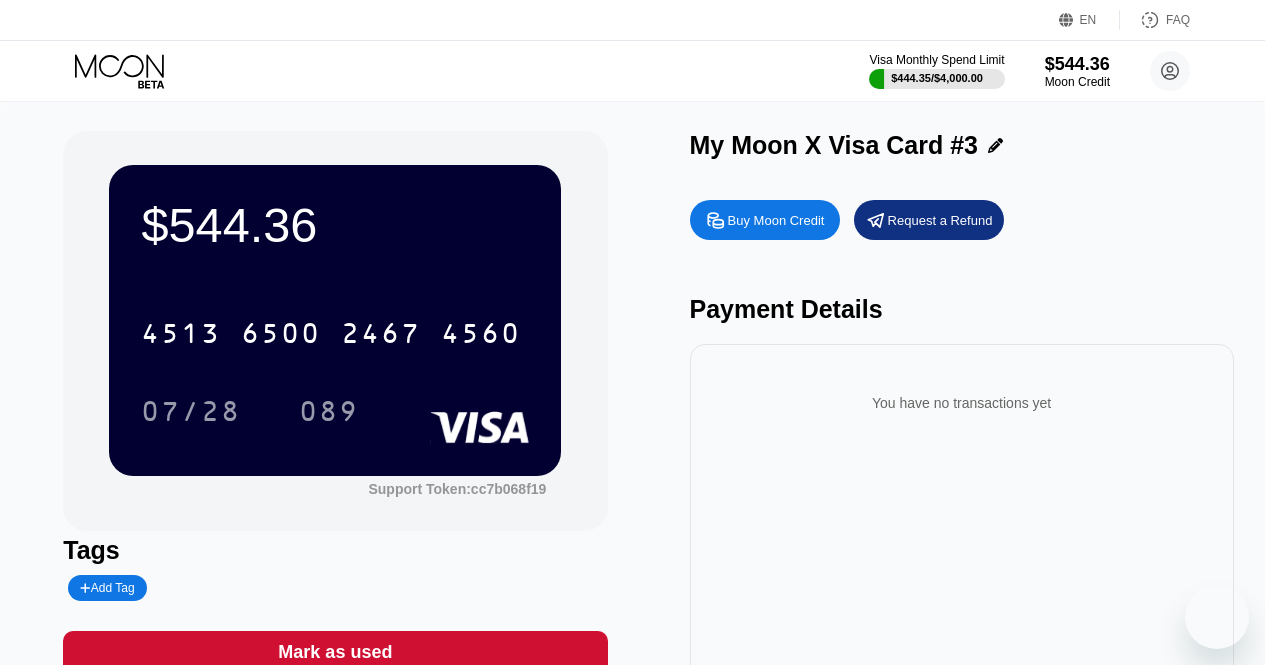 scroll, scrollTop: 0, scrollLeft: 0, axis: both 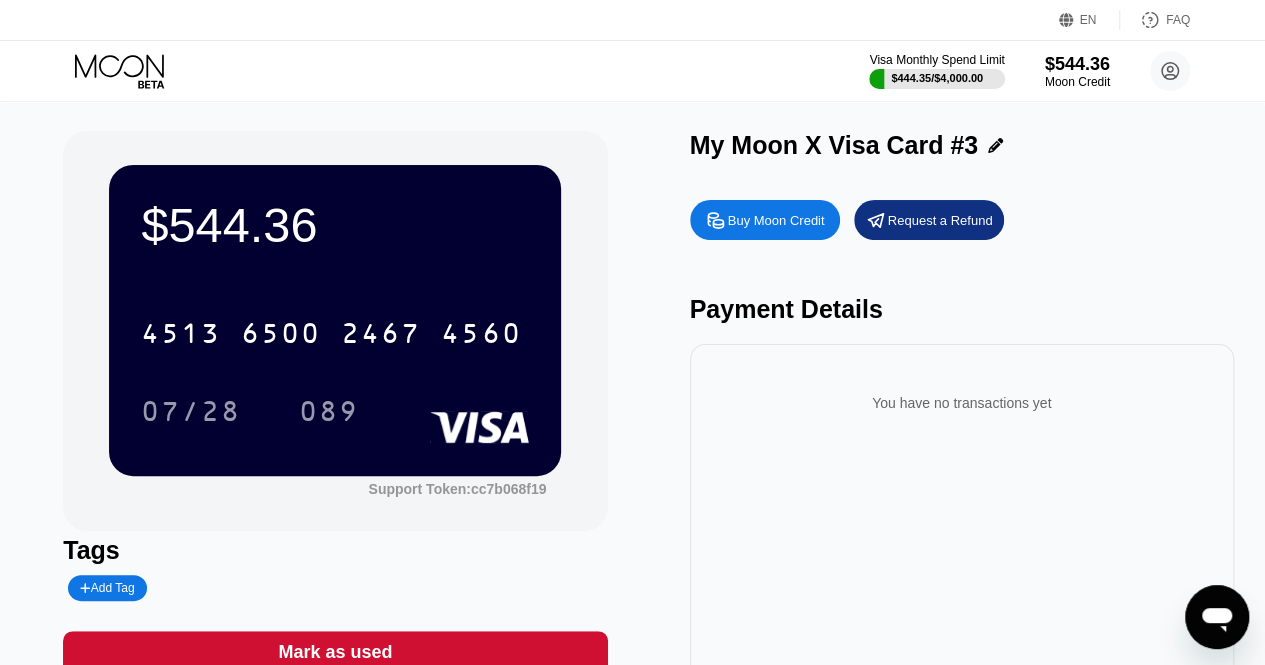 click on "Add Tag" at bounding box center (289, 588) 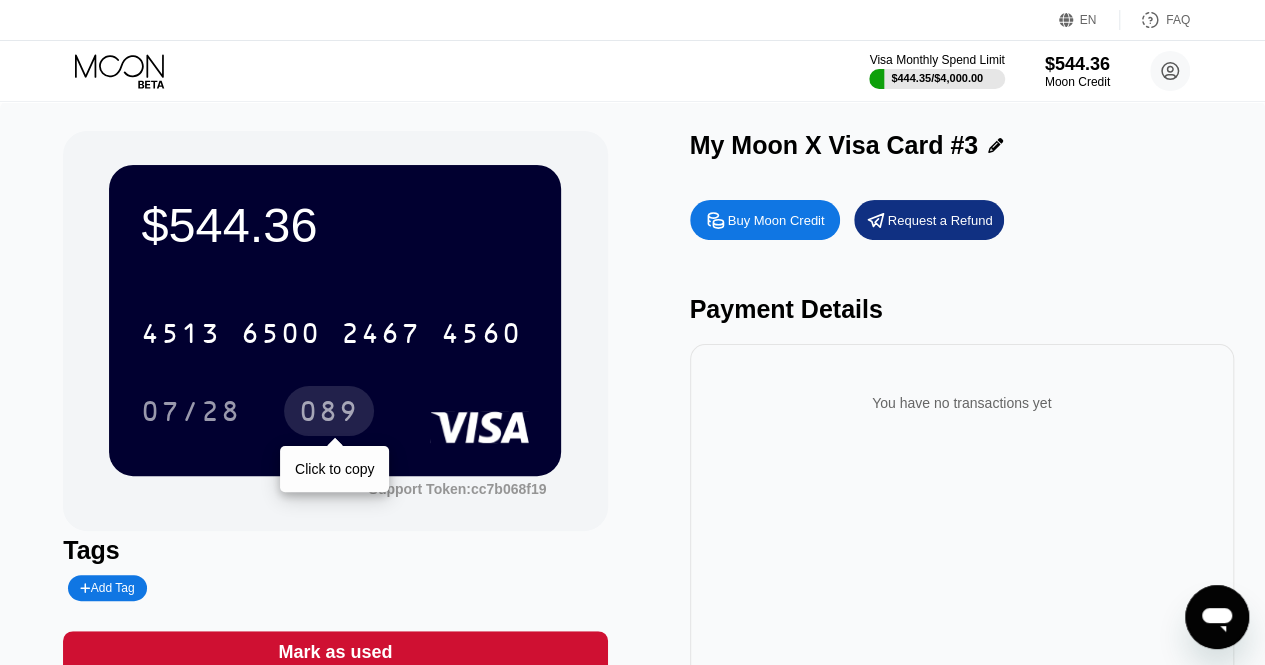 click on "089" at bounding box center [329, 414] 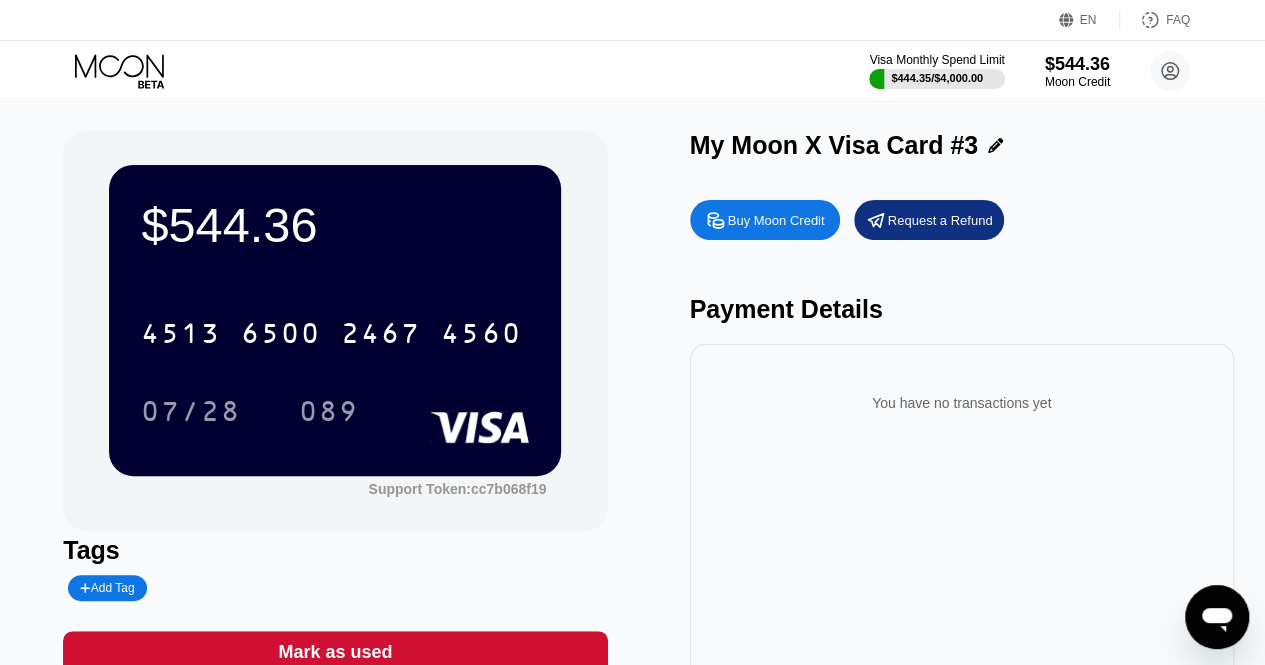 click on "You have no transactions yet" at bounding box center (962, 519) 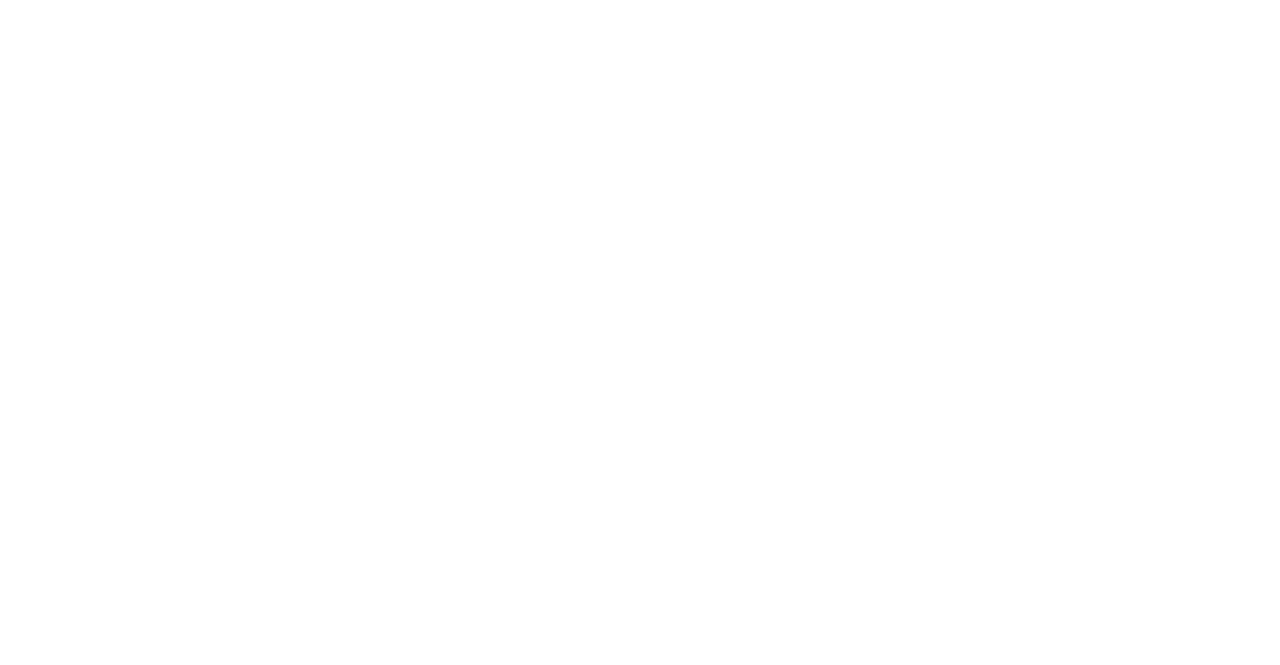 scroll, scrollTop: 0, scrollLeft: 0, axis: both 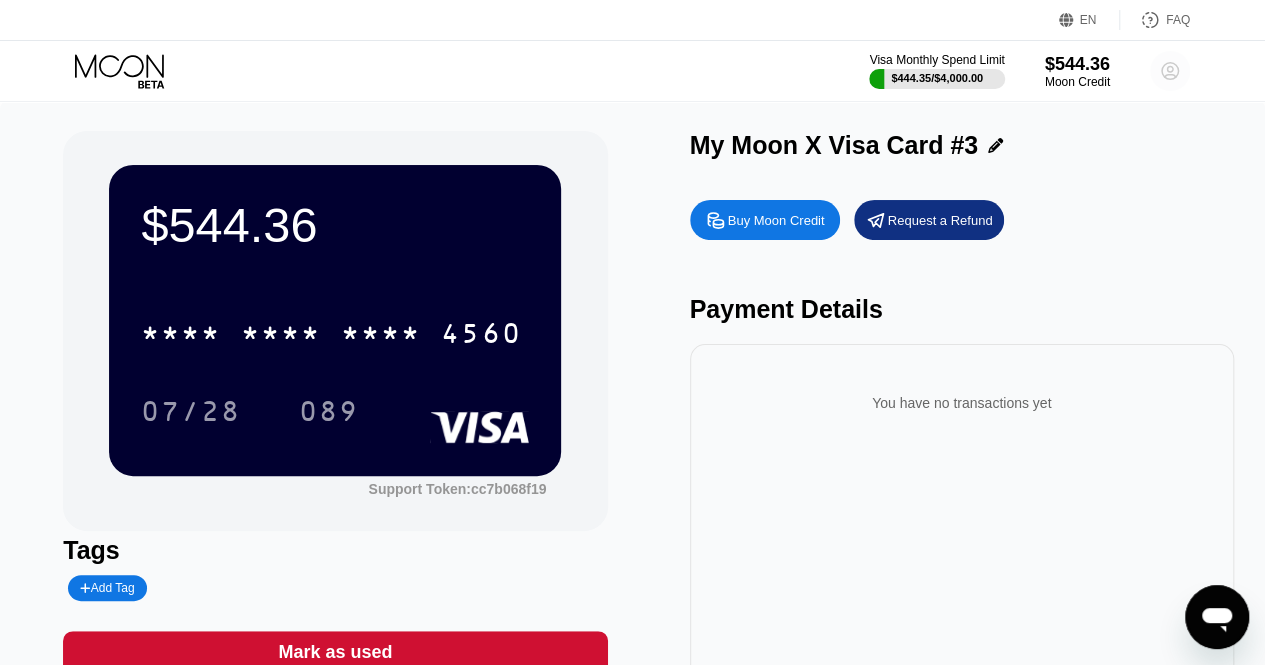 click 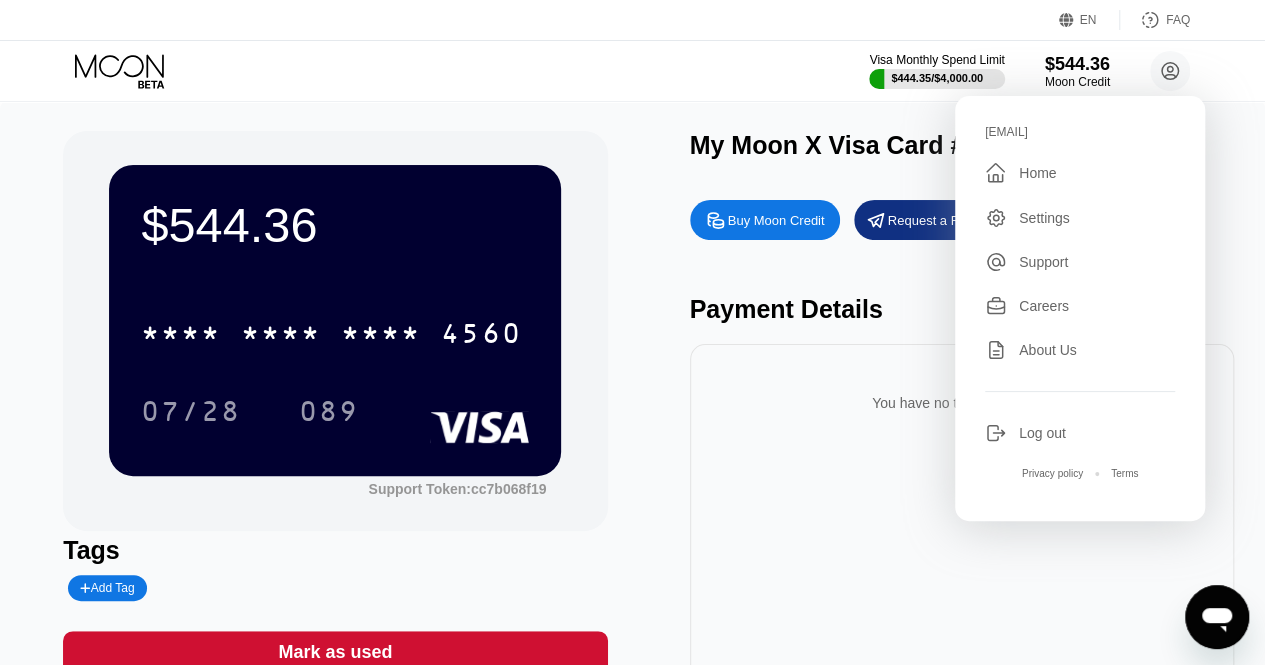 click on " Home" at bounding box center [1080, 173] 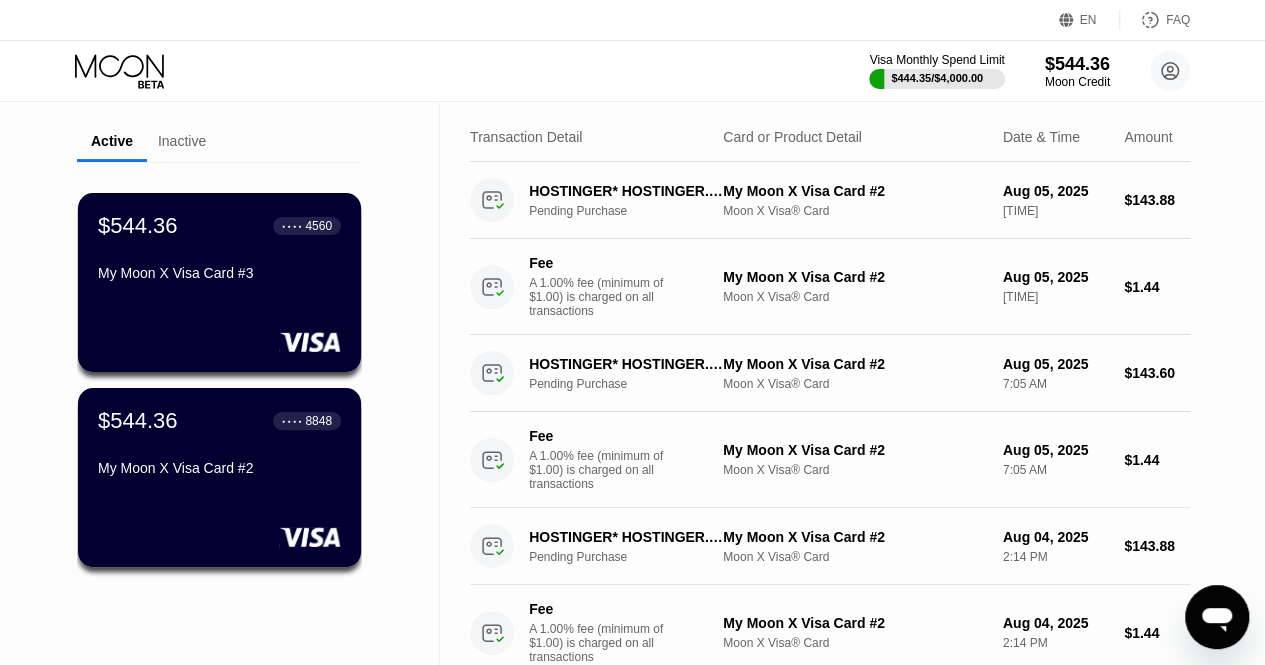 scroll, scrollTop: 0, scrollLeft: 0, axis: both 